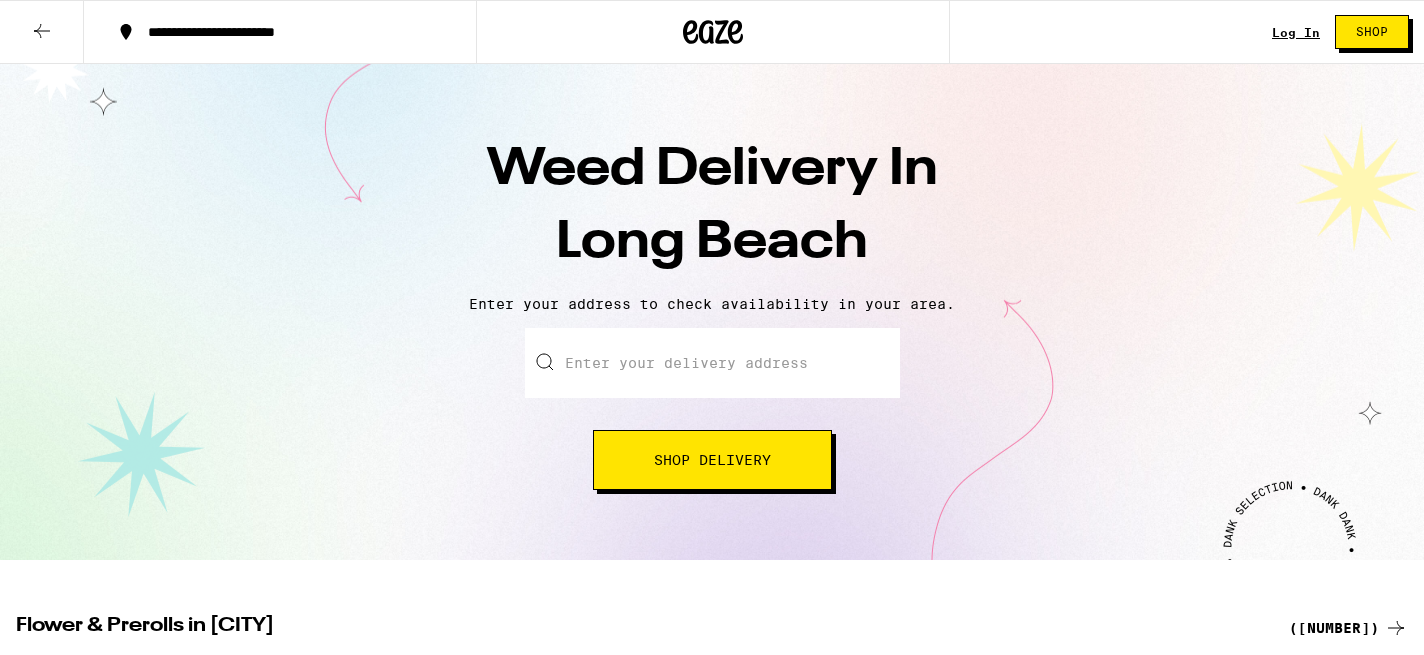 scroll, scrollTop: 0, scrollLeft: 0, axis: both 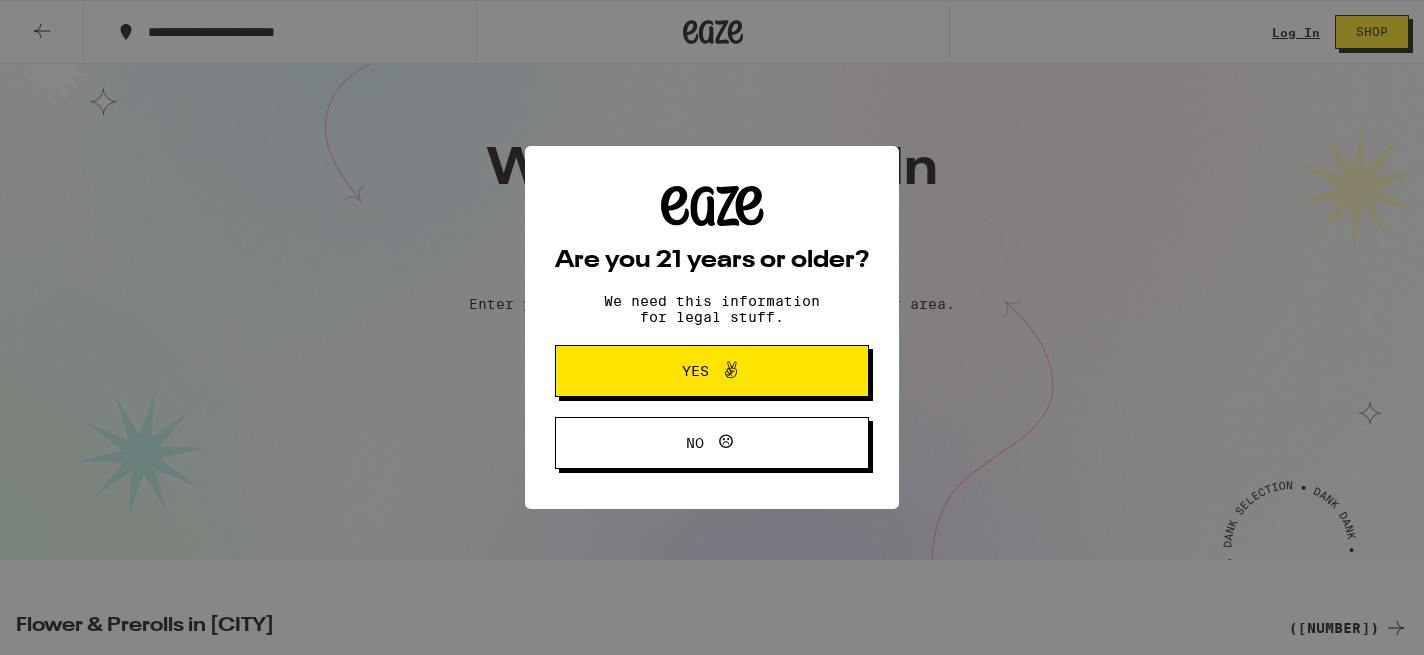 click on "Yes" at bounding box center (712, 371) 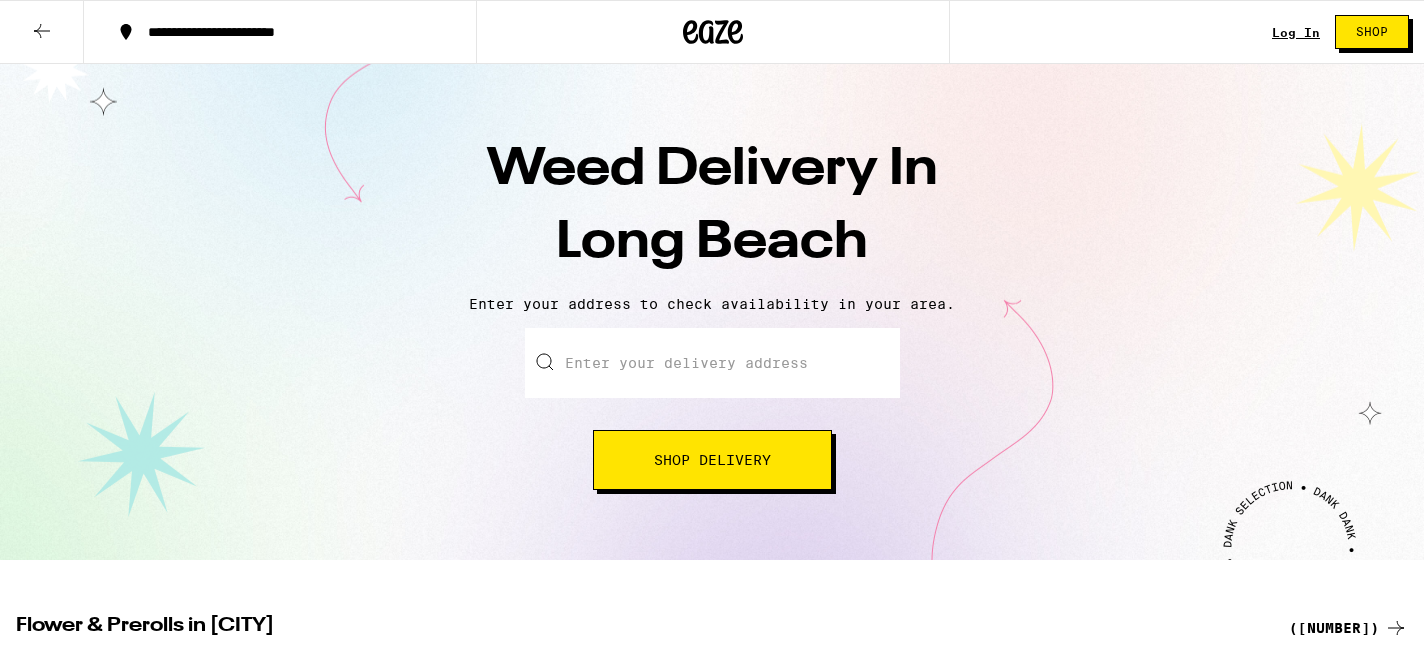 click on "Log In" at bounding box center (1296, 32) 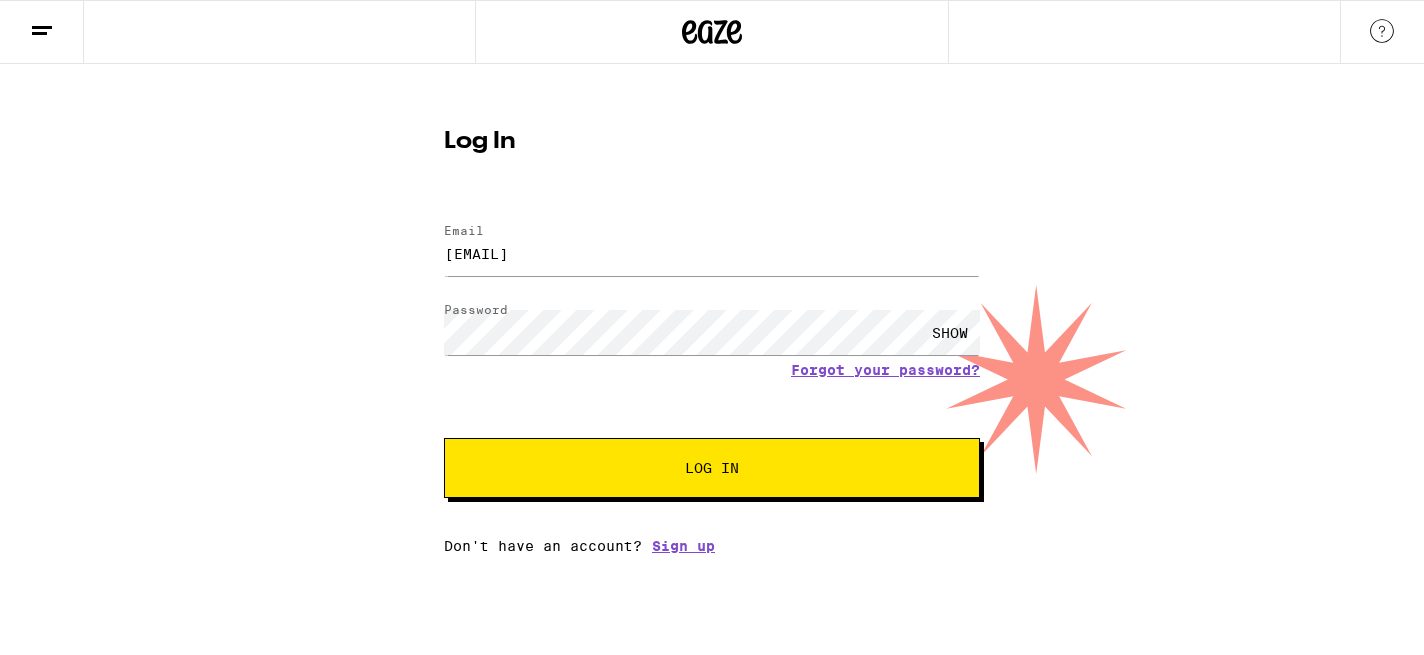 click on "Log In" at bounding box center (712, 468) 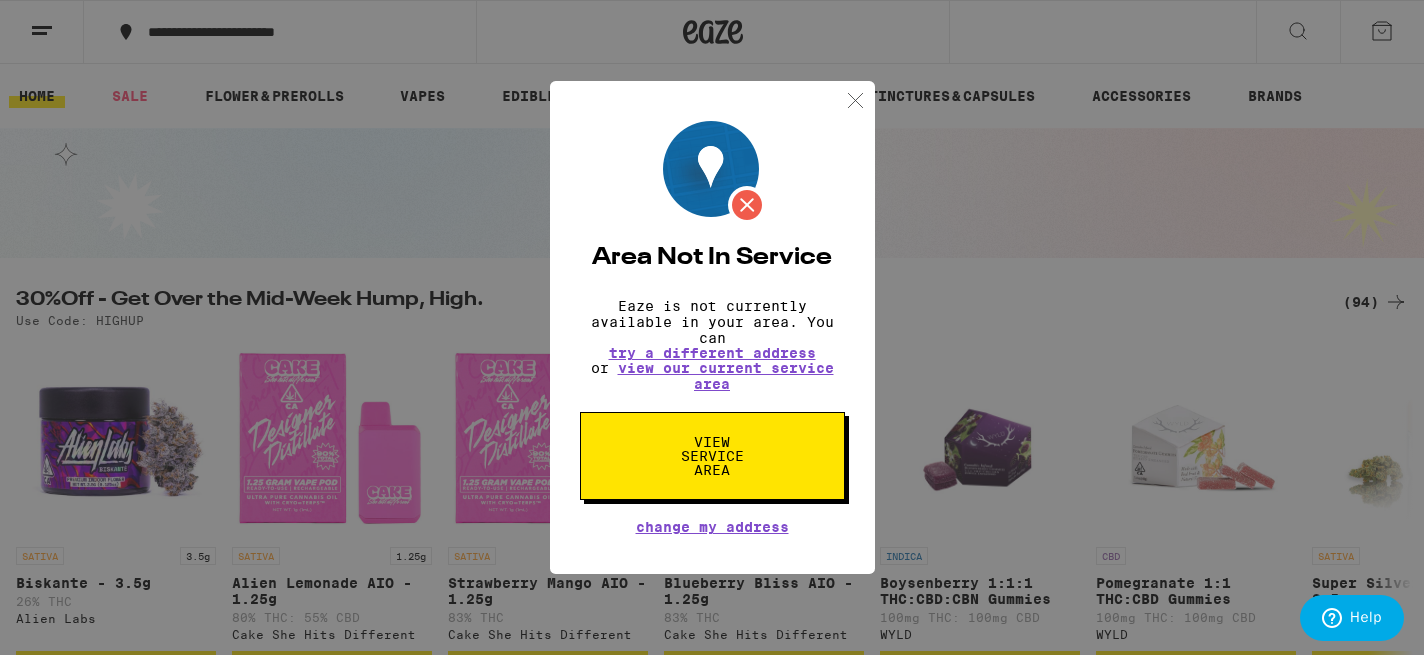 scroll, scrollTop: 0, scrollLeft: 0, axis: both 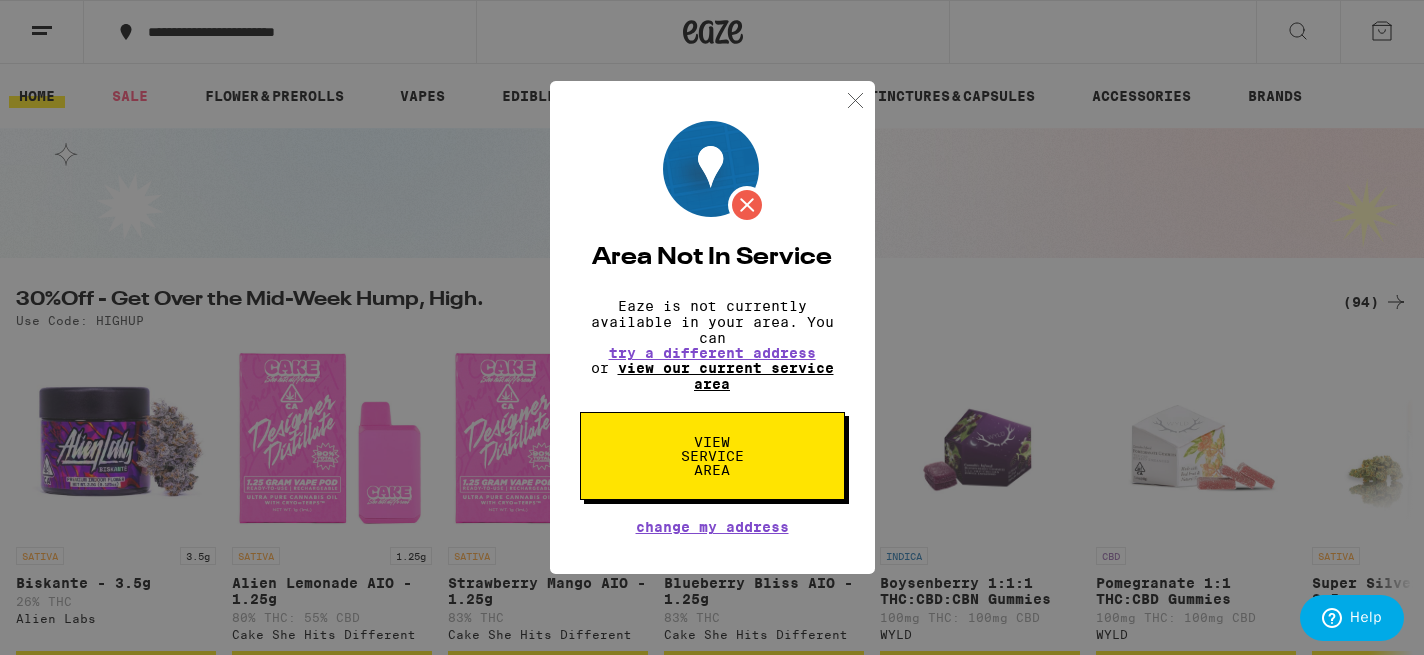 click on "view our current service area" at bounding box center (726, 376) 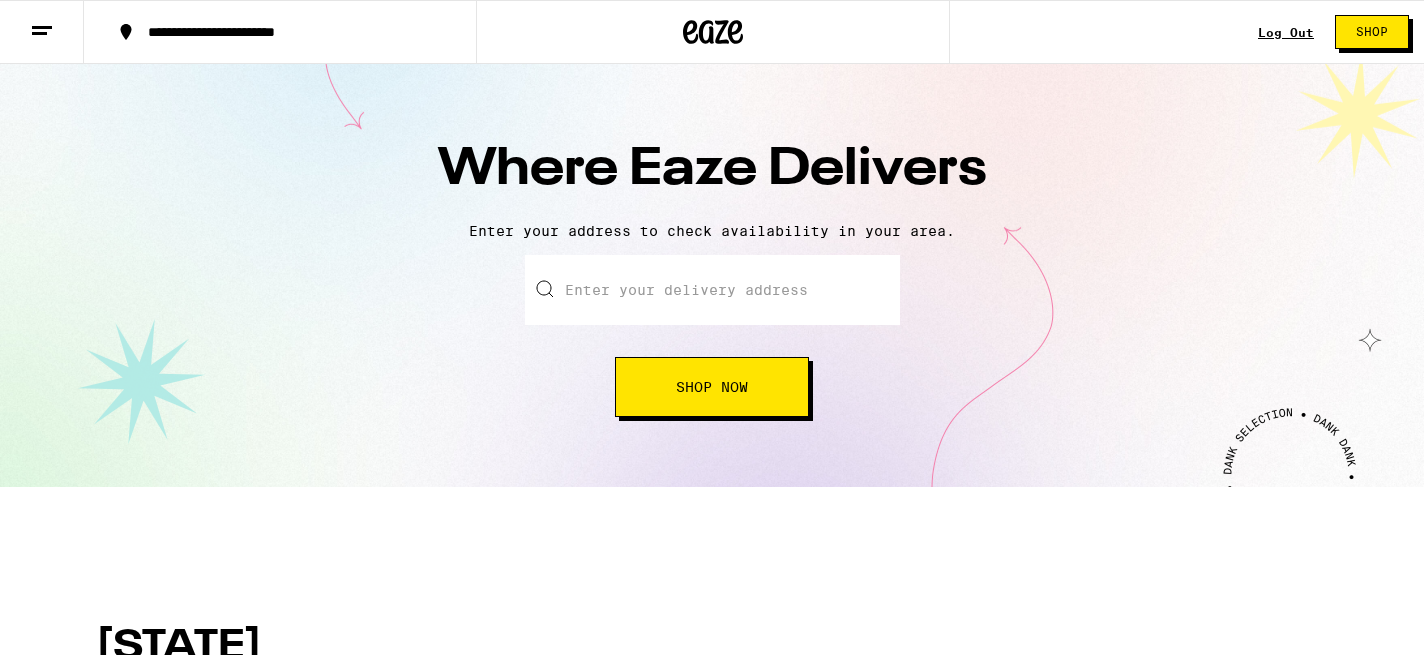 click at bounding box center (712, 290) 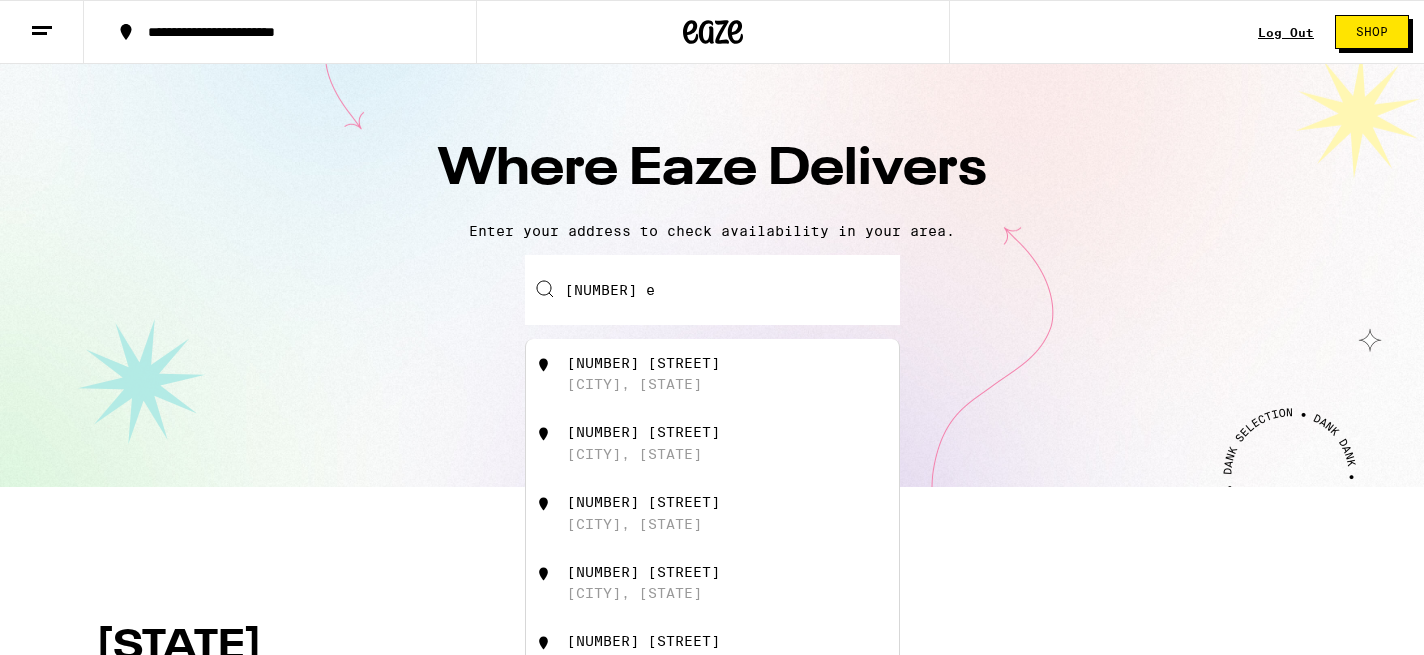 click on "[NUMBER] [STREET]" at bounding box center (643, 502) 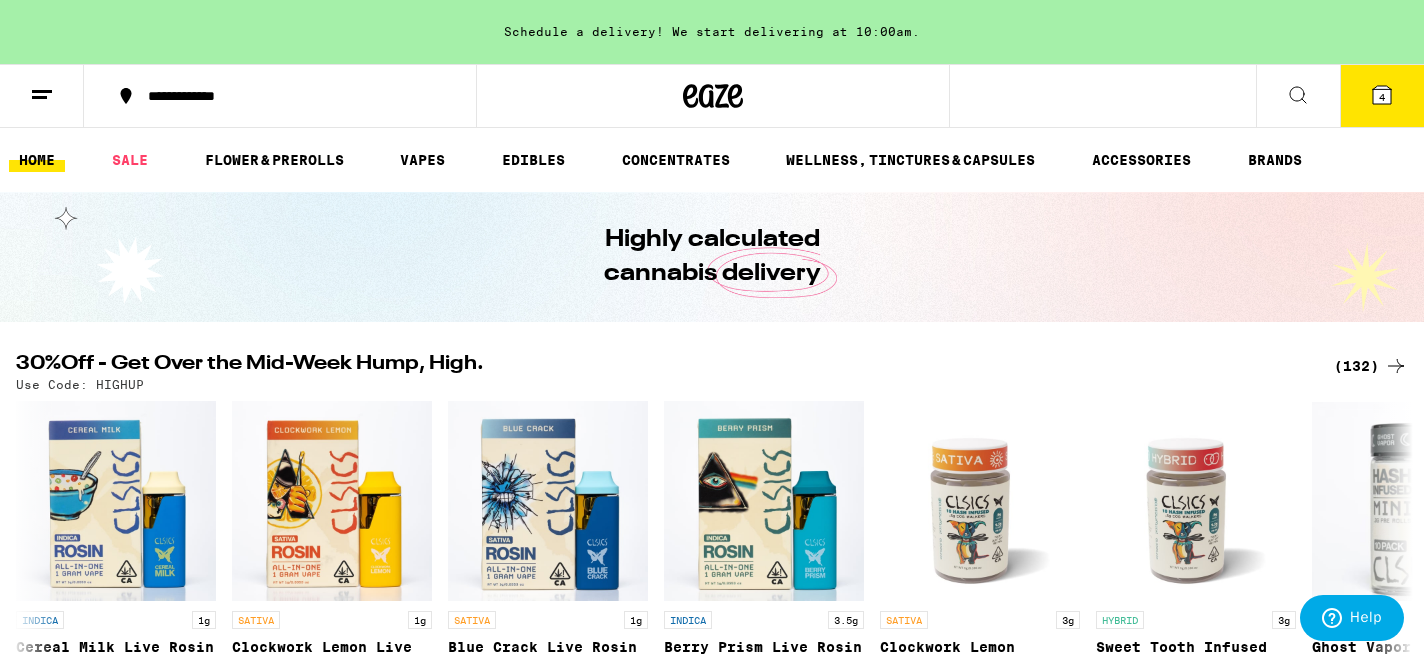 scroll, scrollTop: 0, scrollLeft: 0, axis: both 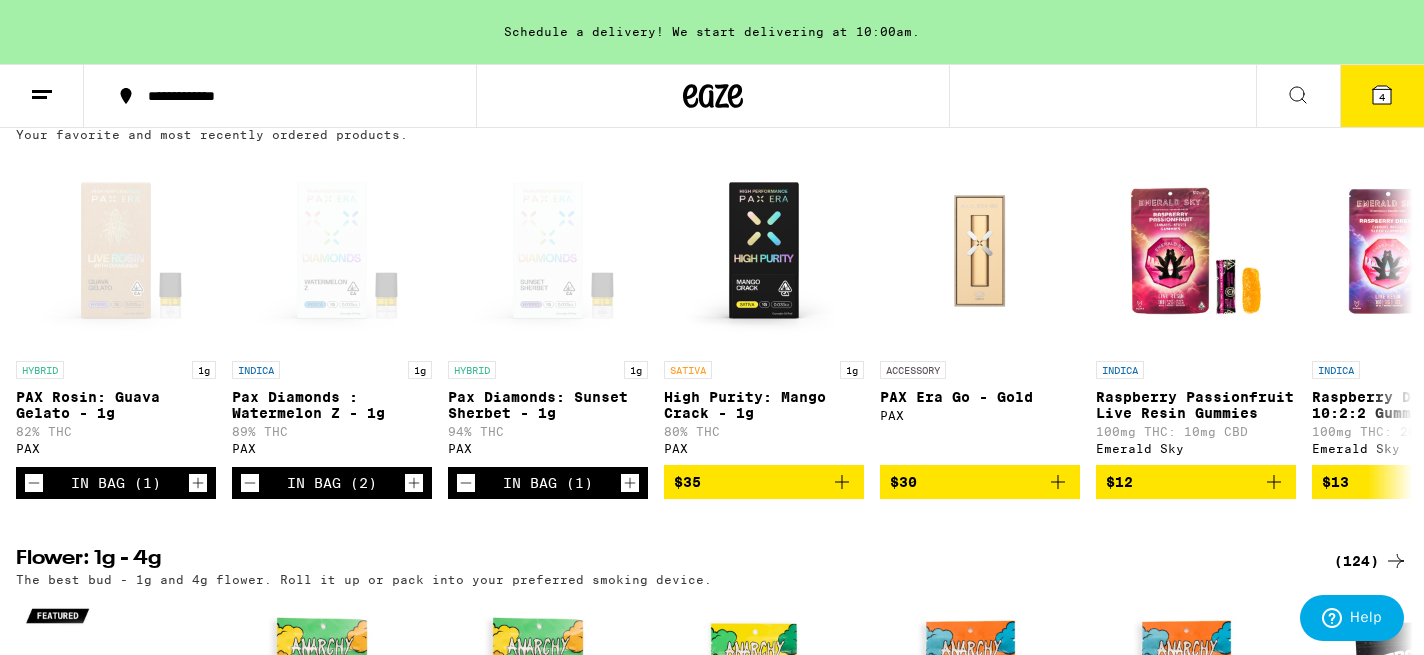 click on "4" at bounding box center [1382, 97] 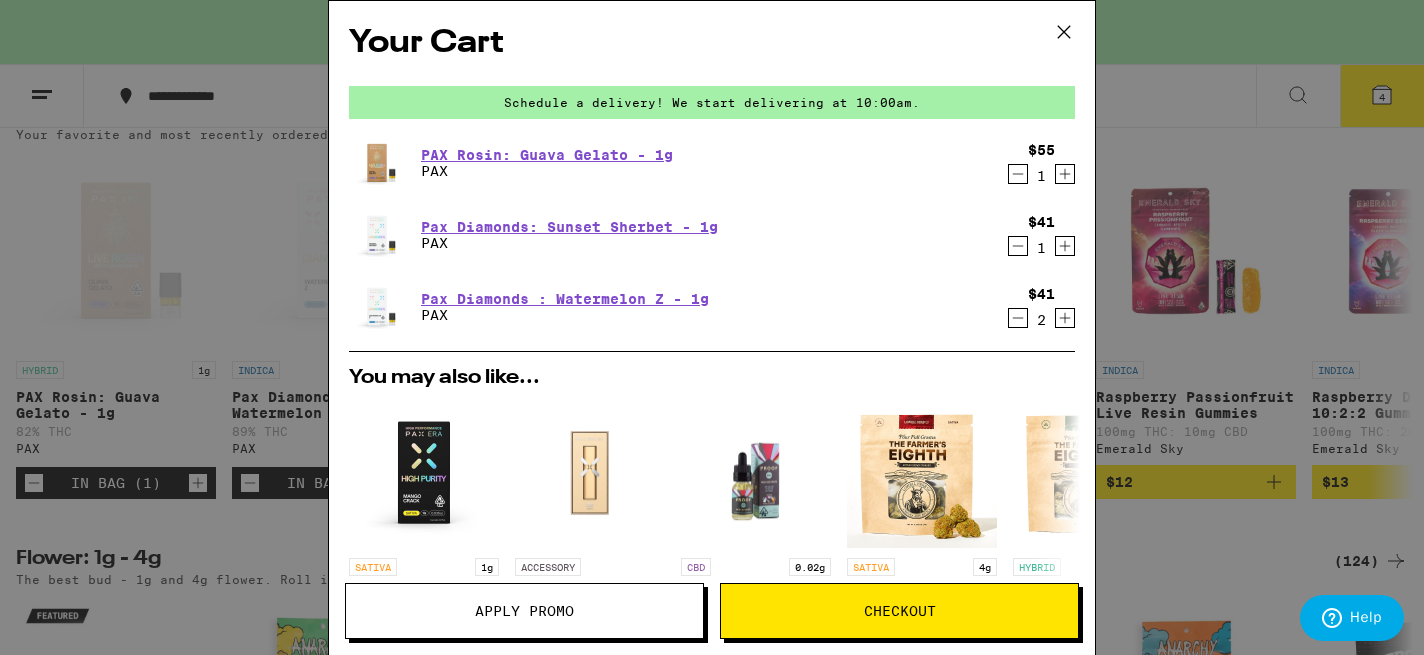 click 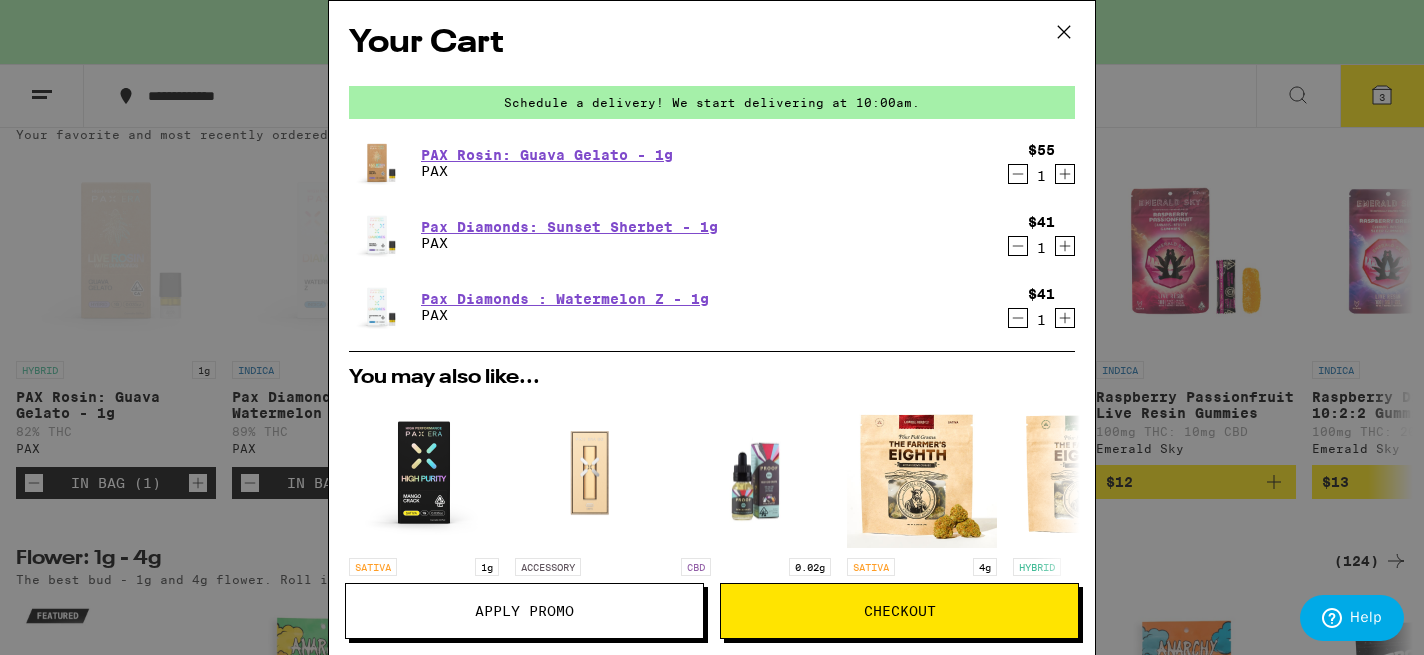 click 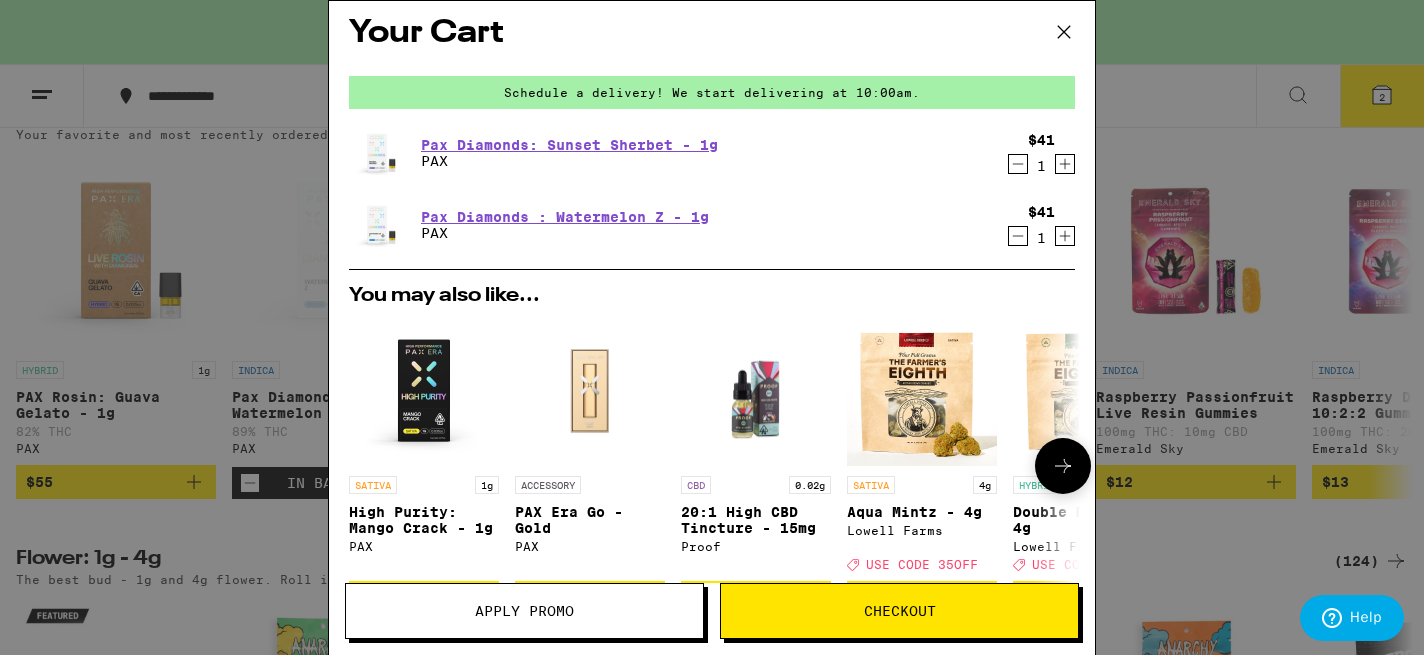 scroll, scrollTop: 0, scrollLeft: 0, axis: both 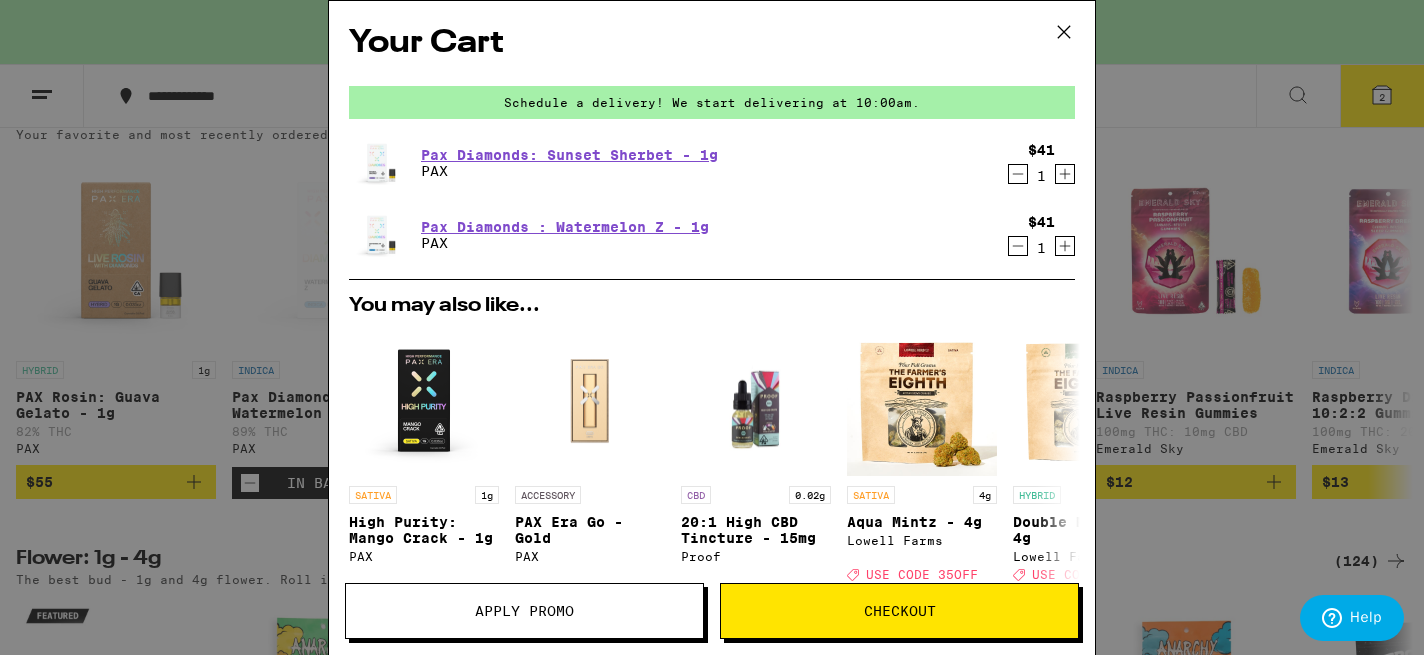 click 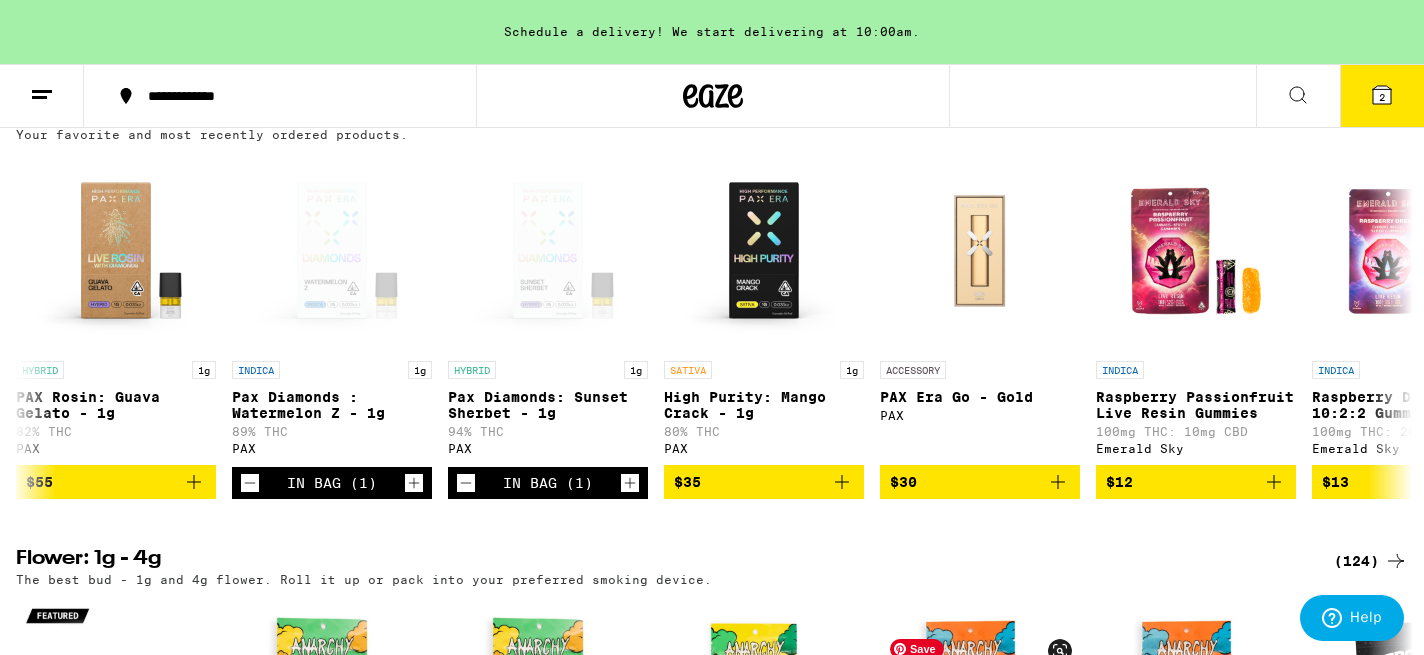 scroll, scrollTop: 1226, scrollLeft: 0, axis: vertical 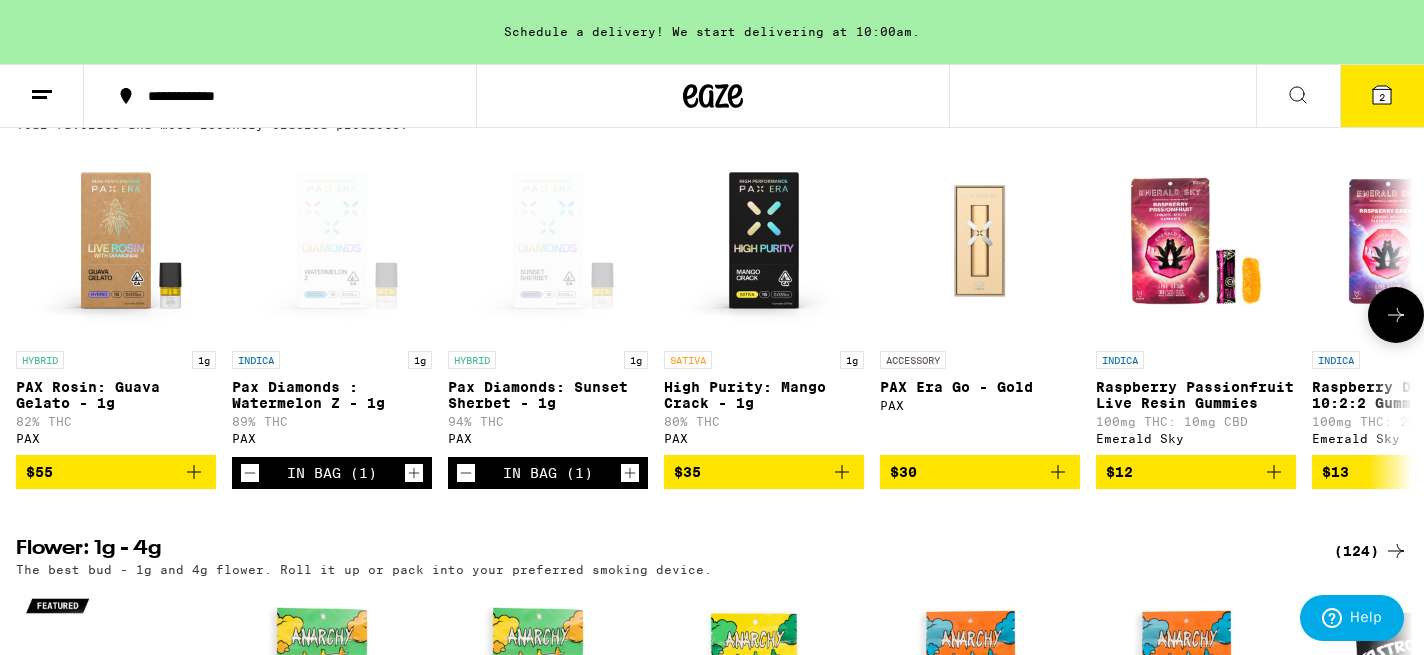 click 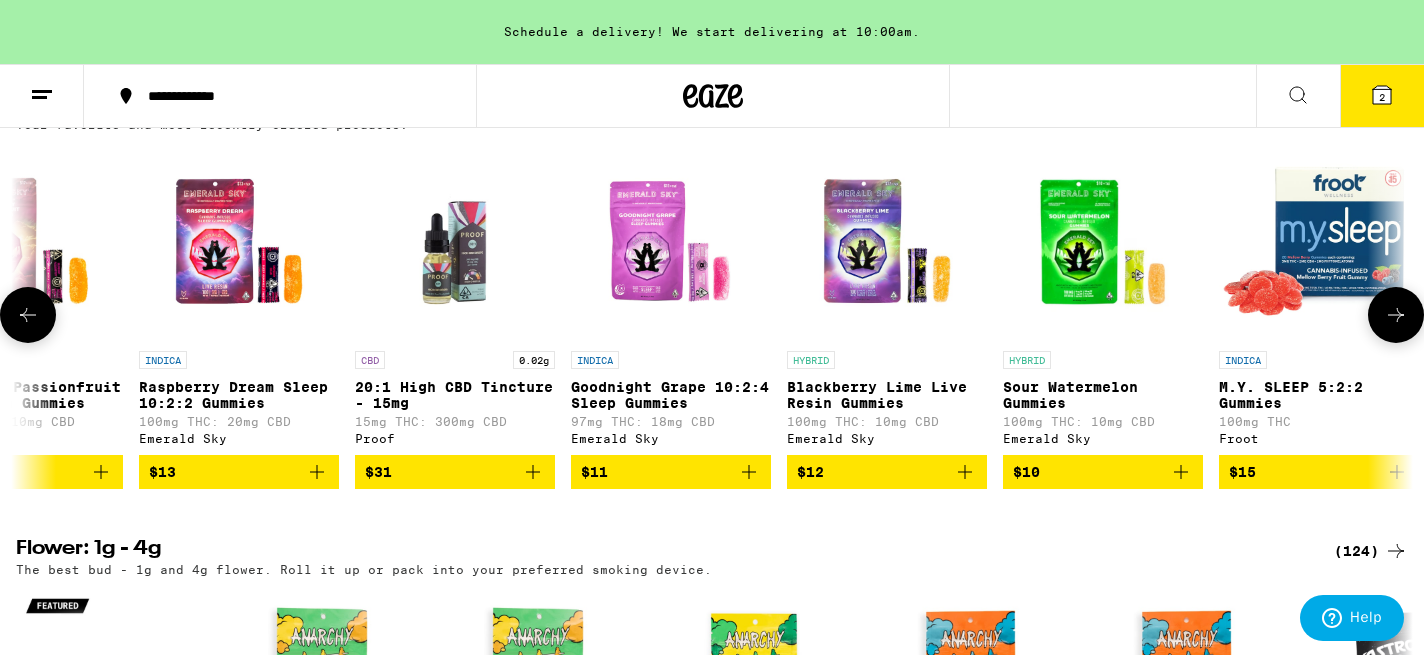 scroll, scrollTop: 0, scrollLeft: 1174, axis: horizontal 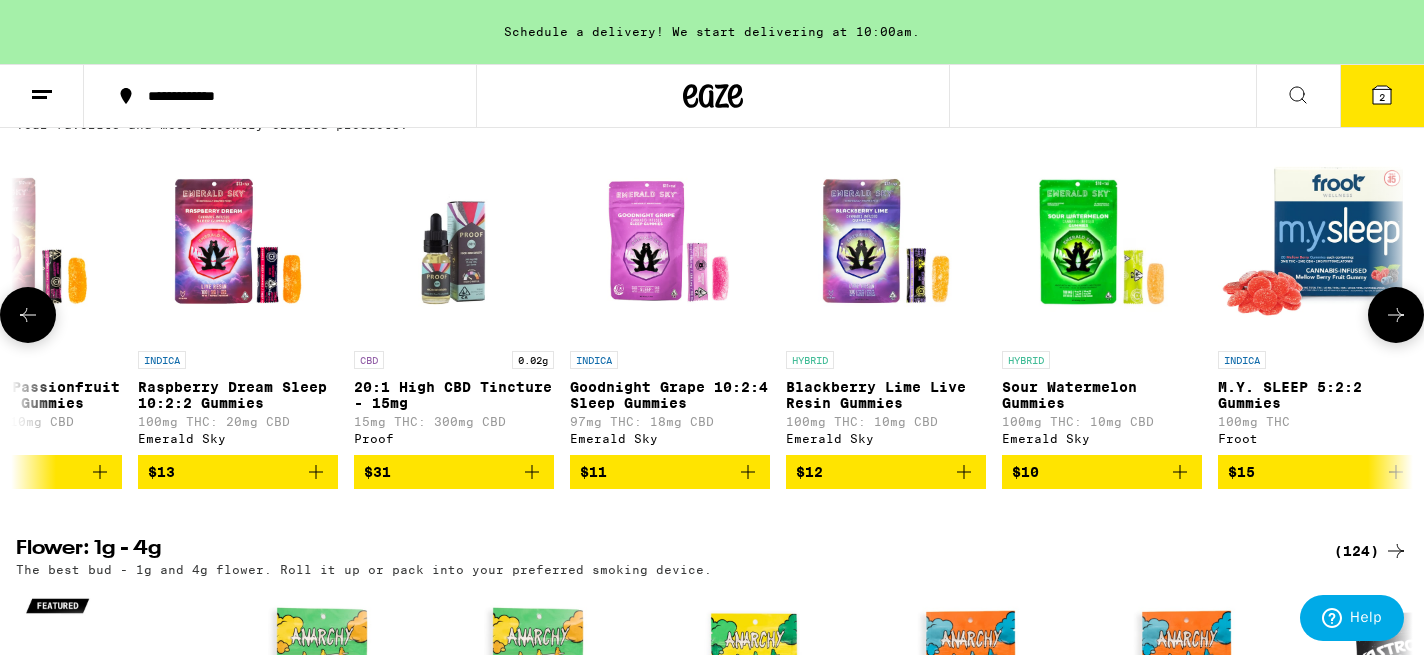 click 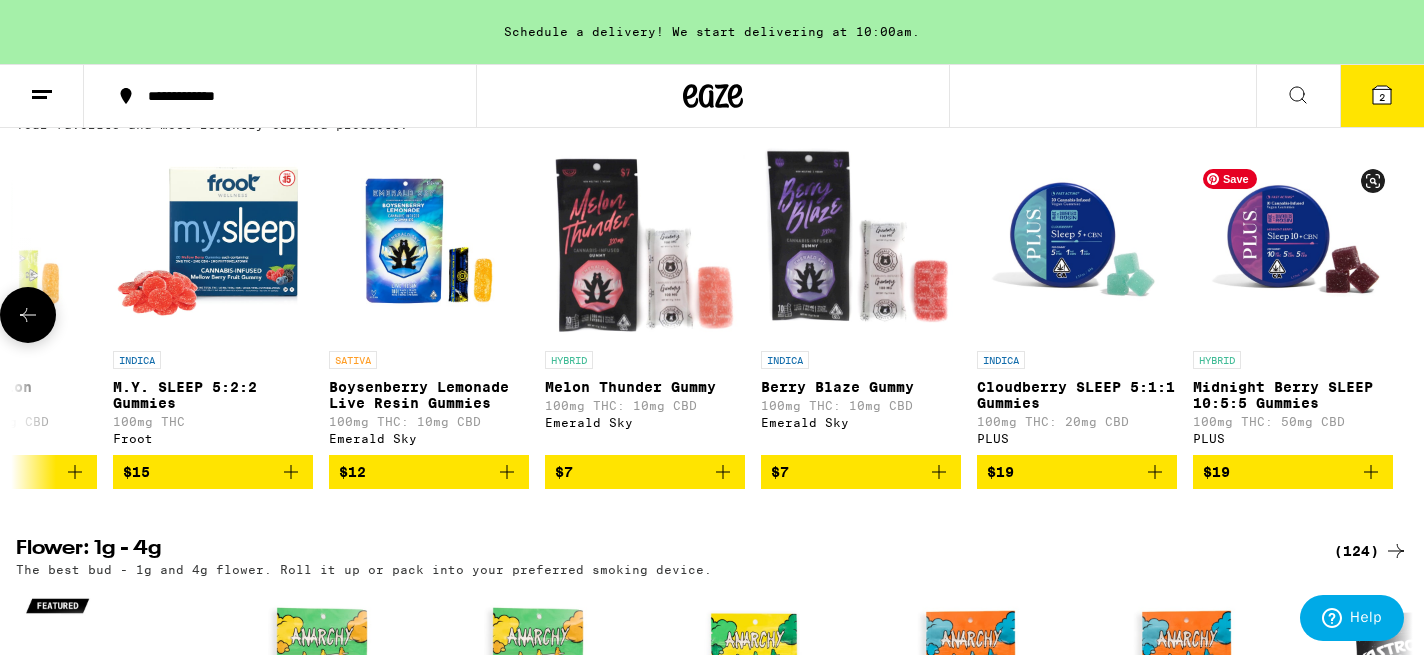 scroll, scrollTop: 0, scrollLeft: 2280, axis: horizontal 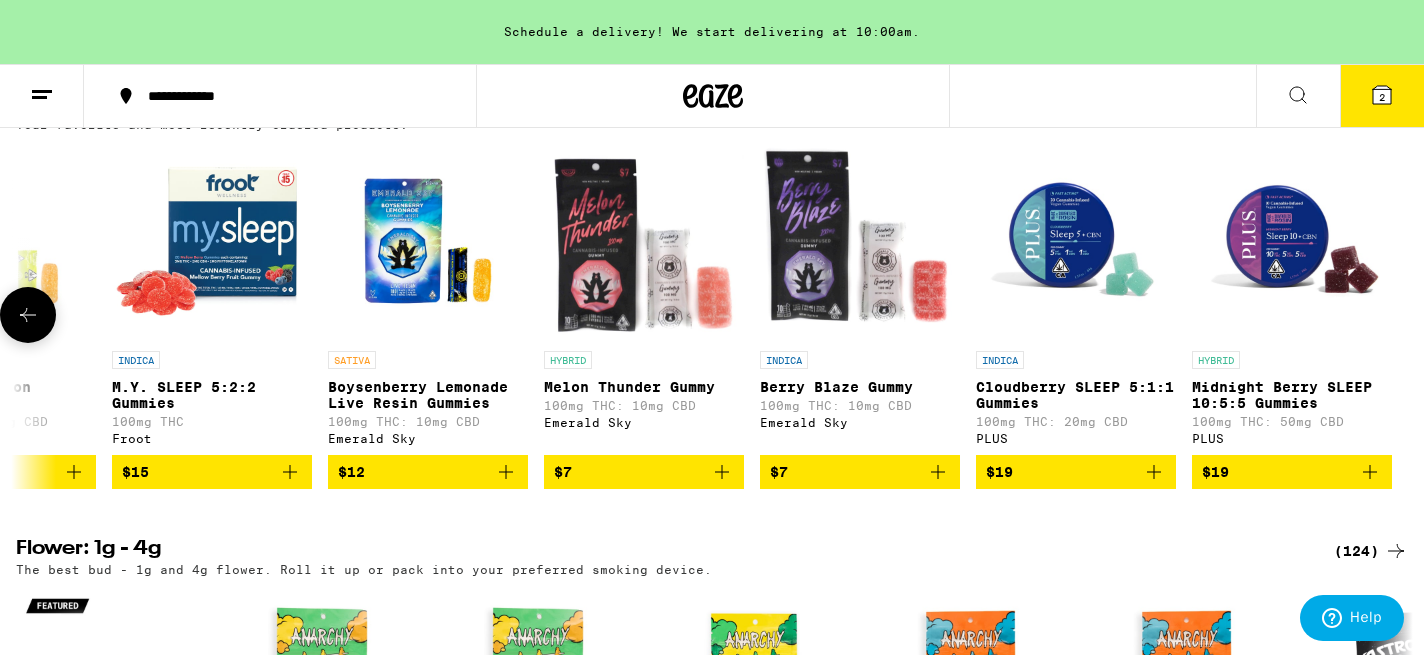 click 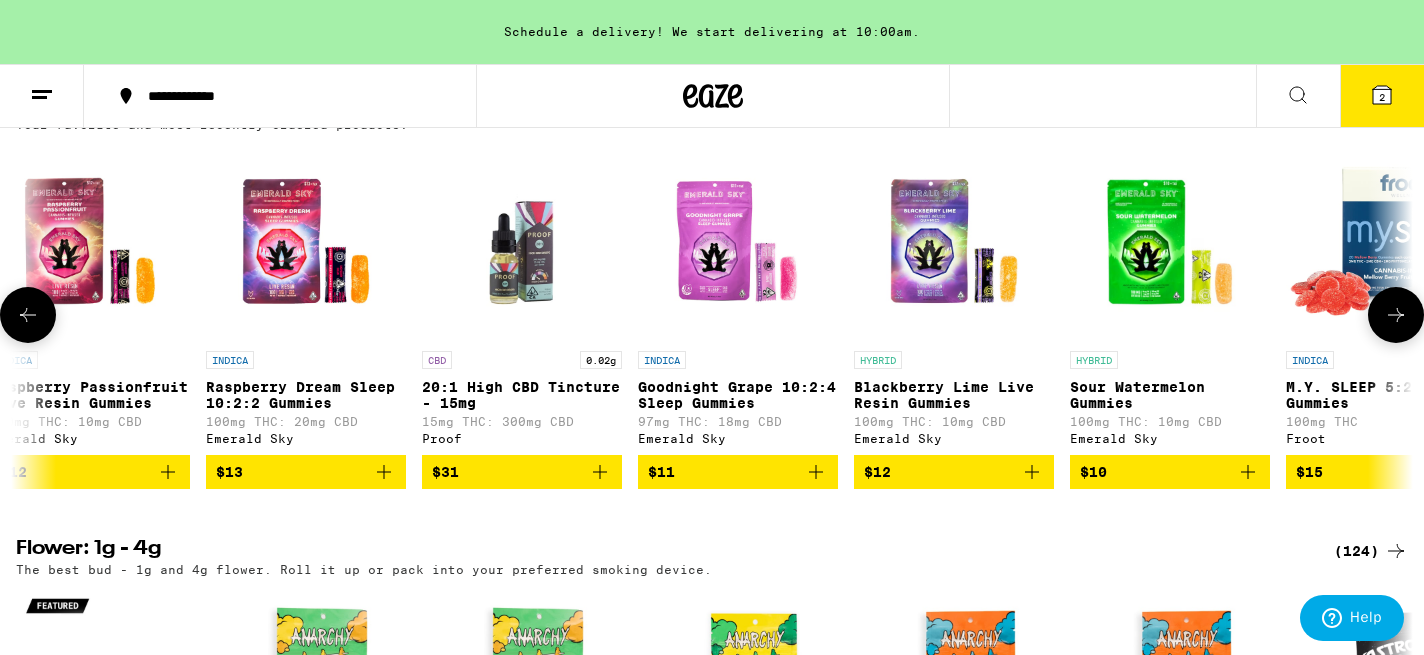 click 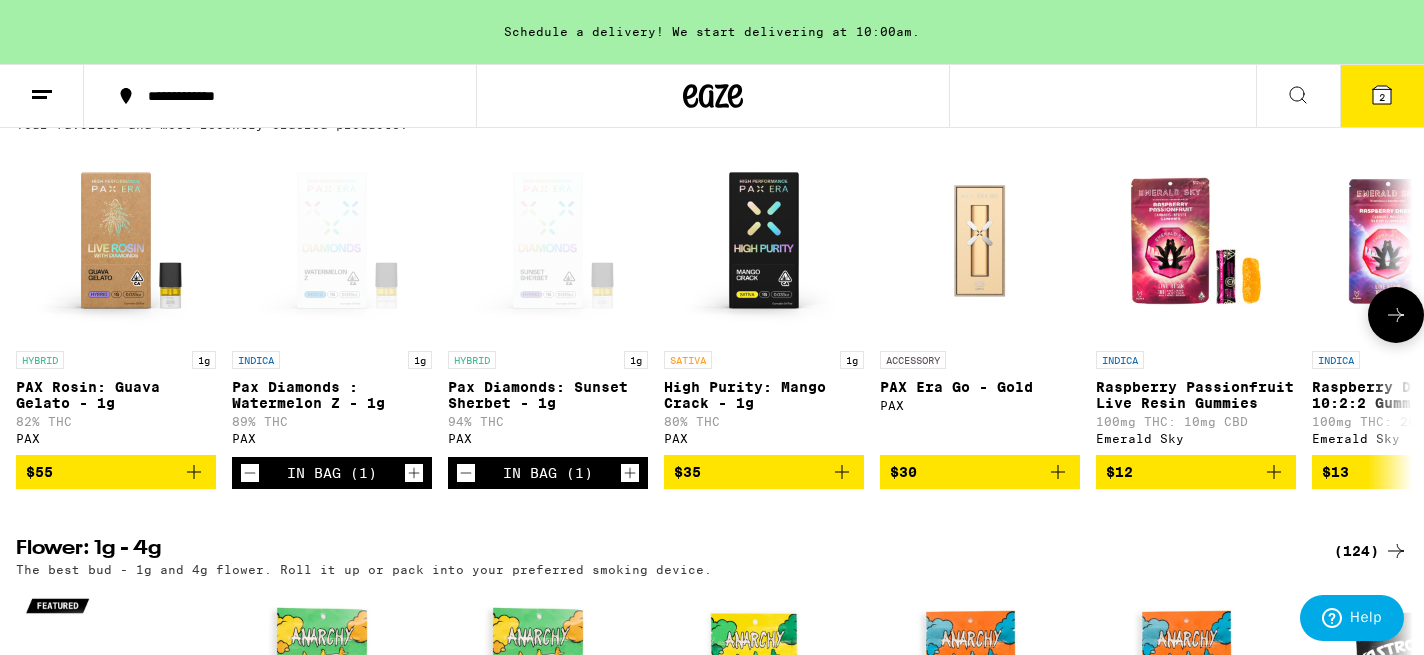 scroll, scrollTop: 0, scrollLeft: 0, axis: both 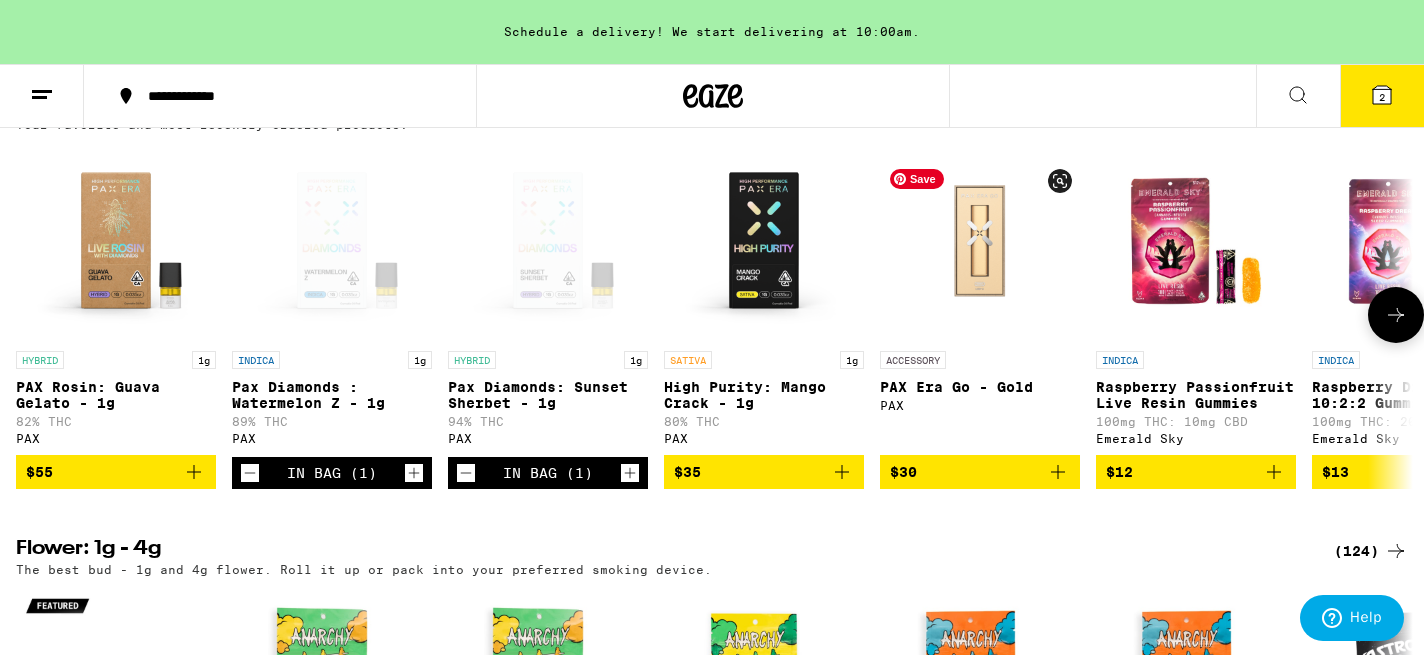 click at bounding box center [980, 241] 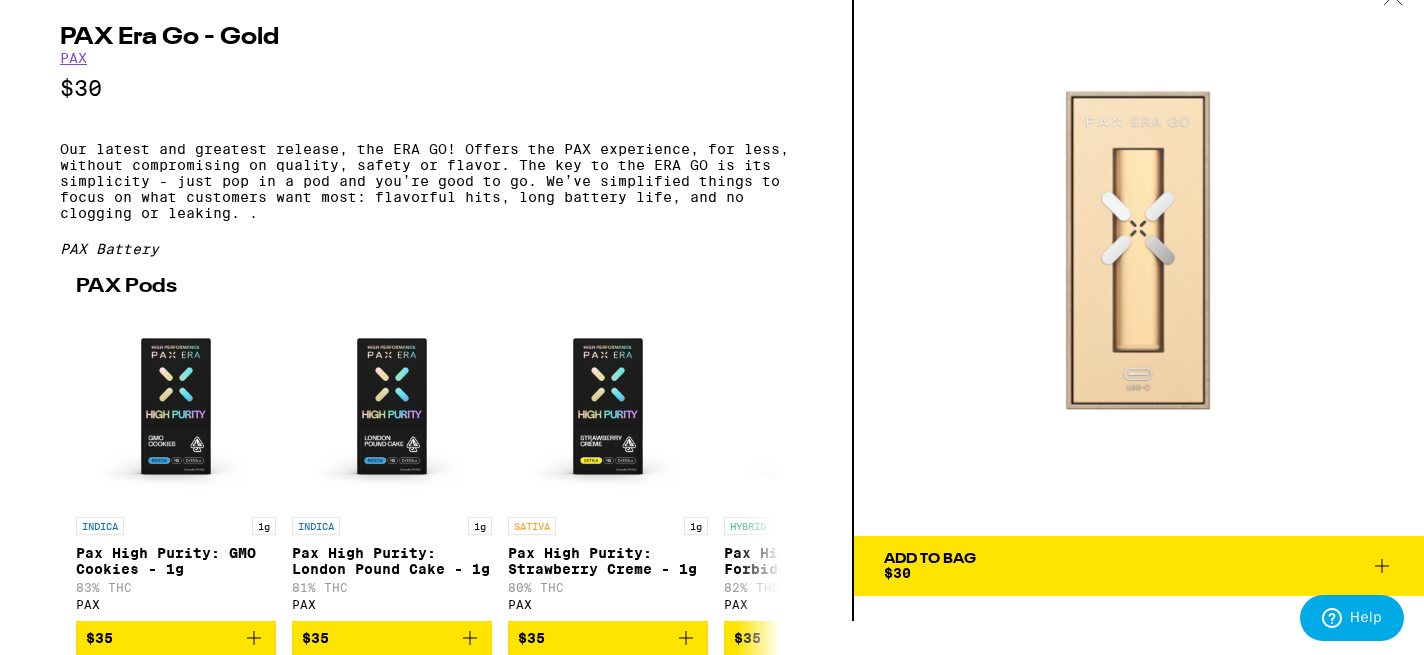 scroll, scrollTop: 0, scrollLeft: 0, axis: both 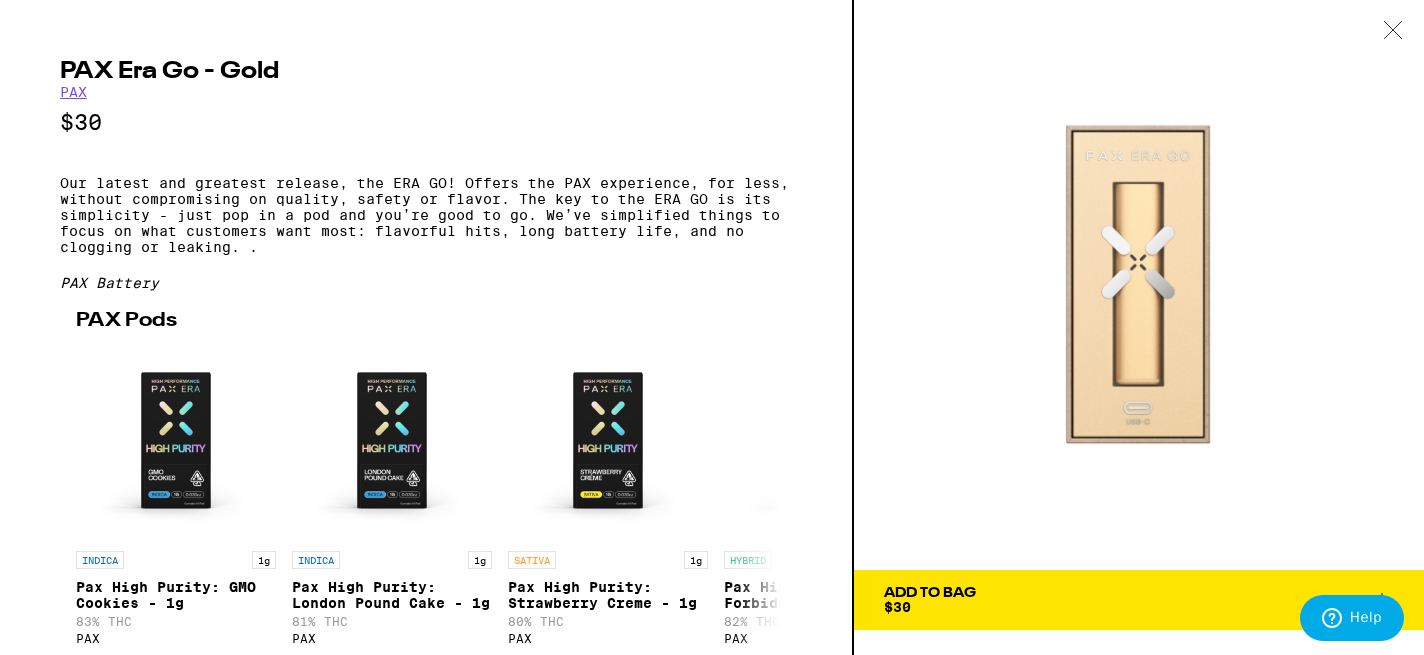 click at bounding box center [1393, 31] 